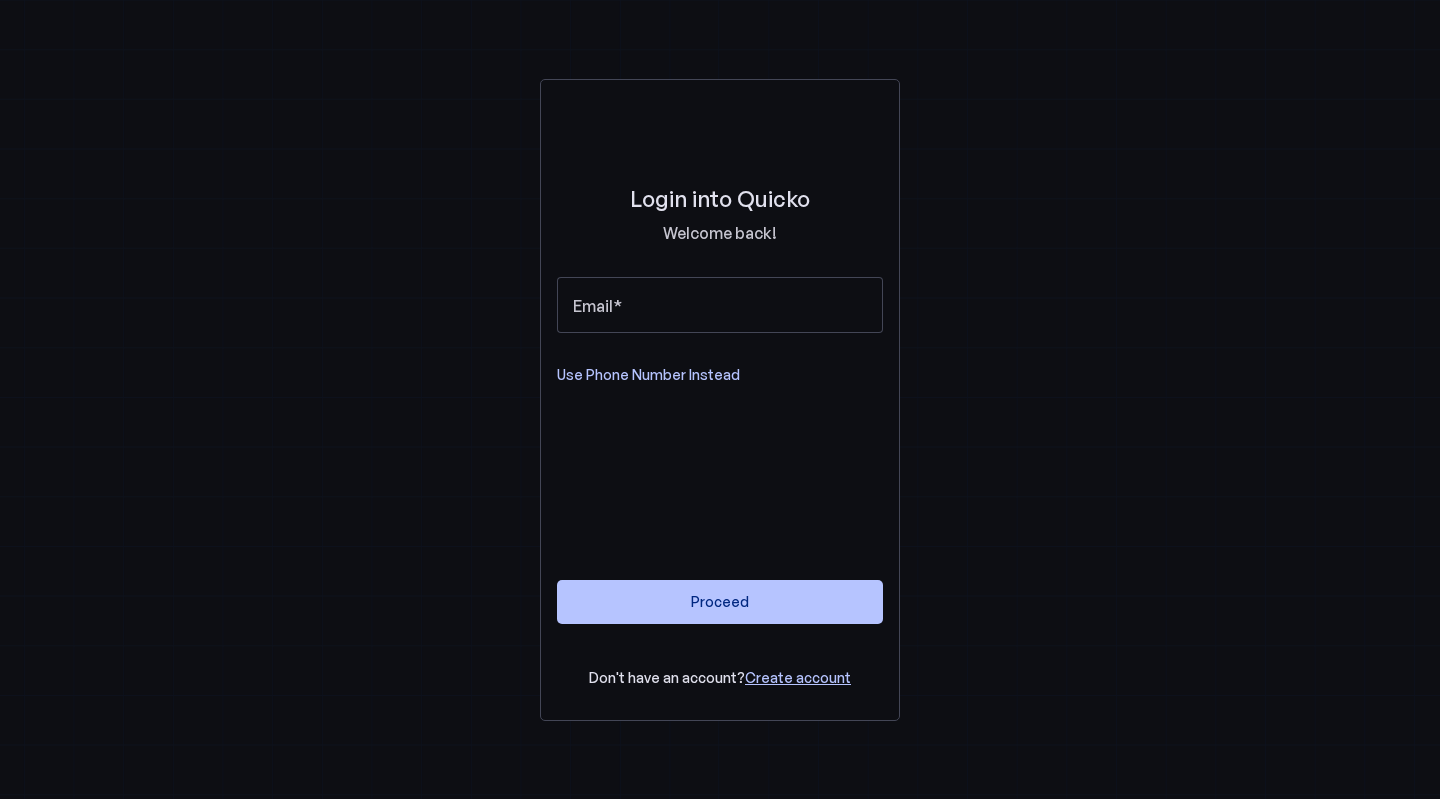 scroll, scrollTop: 0, scrollLeft: 0, axis: both 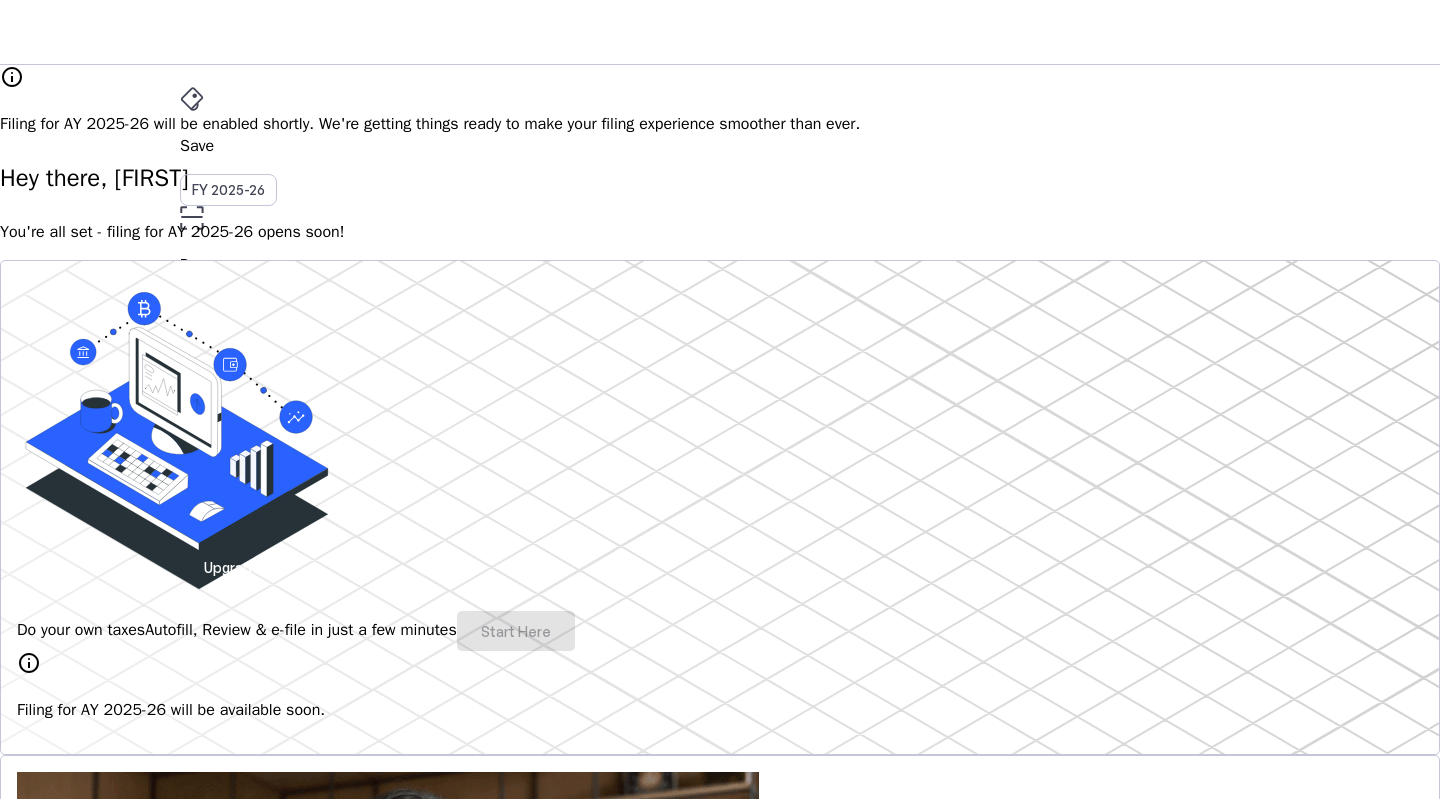 click on "arrow_drop_down" at bounding box center (192, 480) 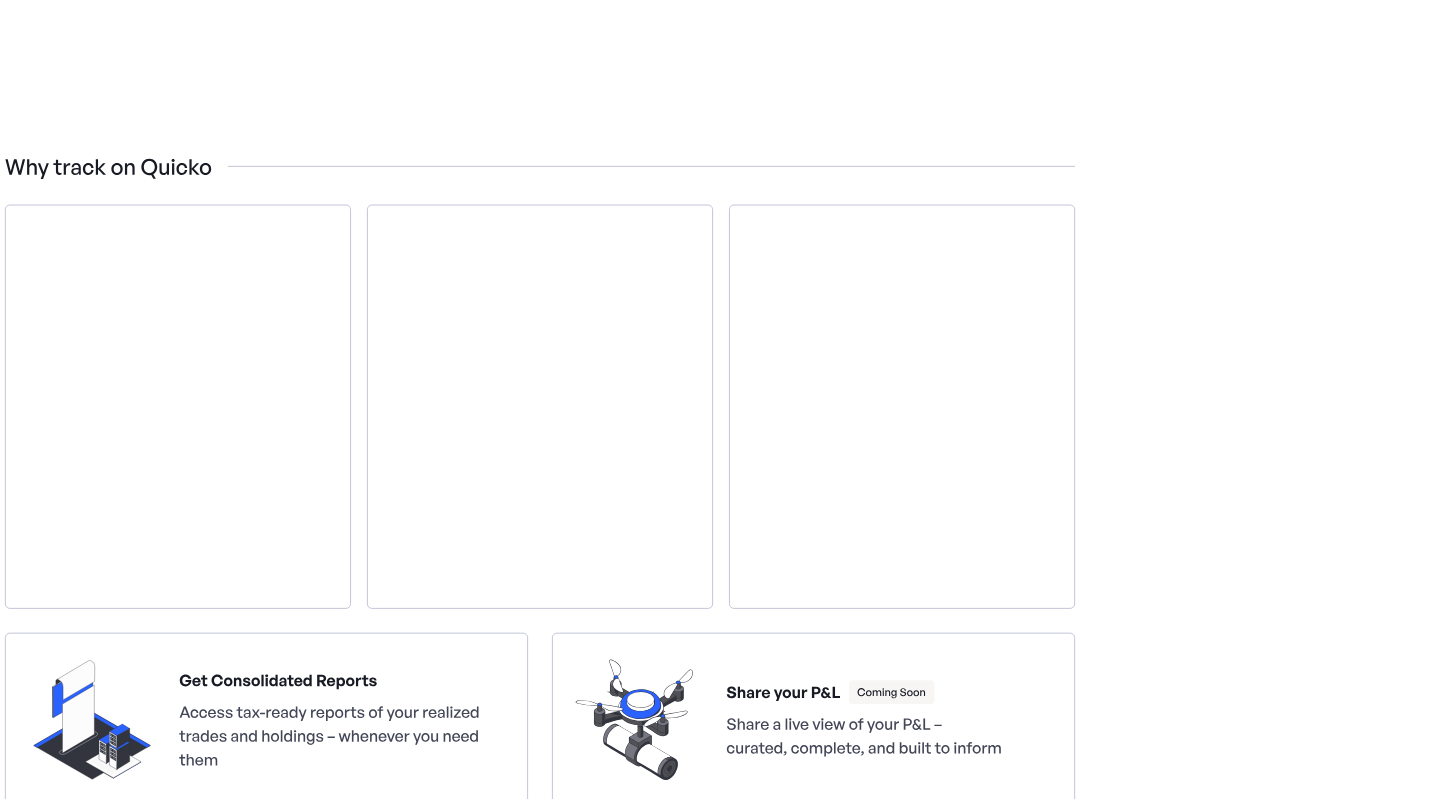 scroll, scrollTop: 0, scrollLeft: 0, axis: both 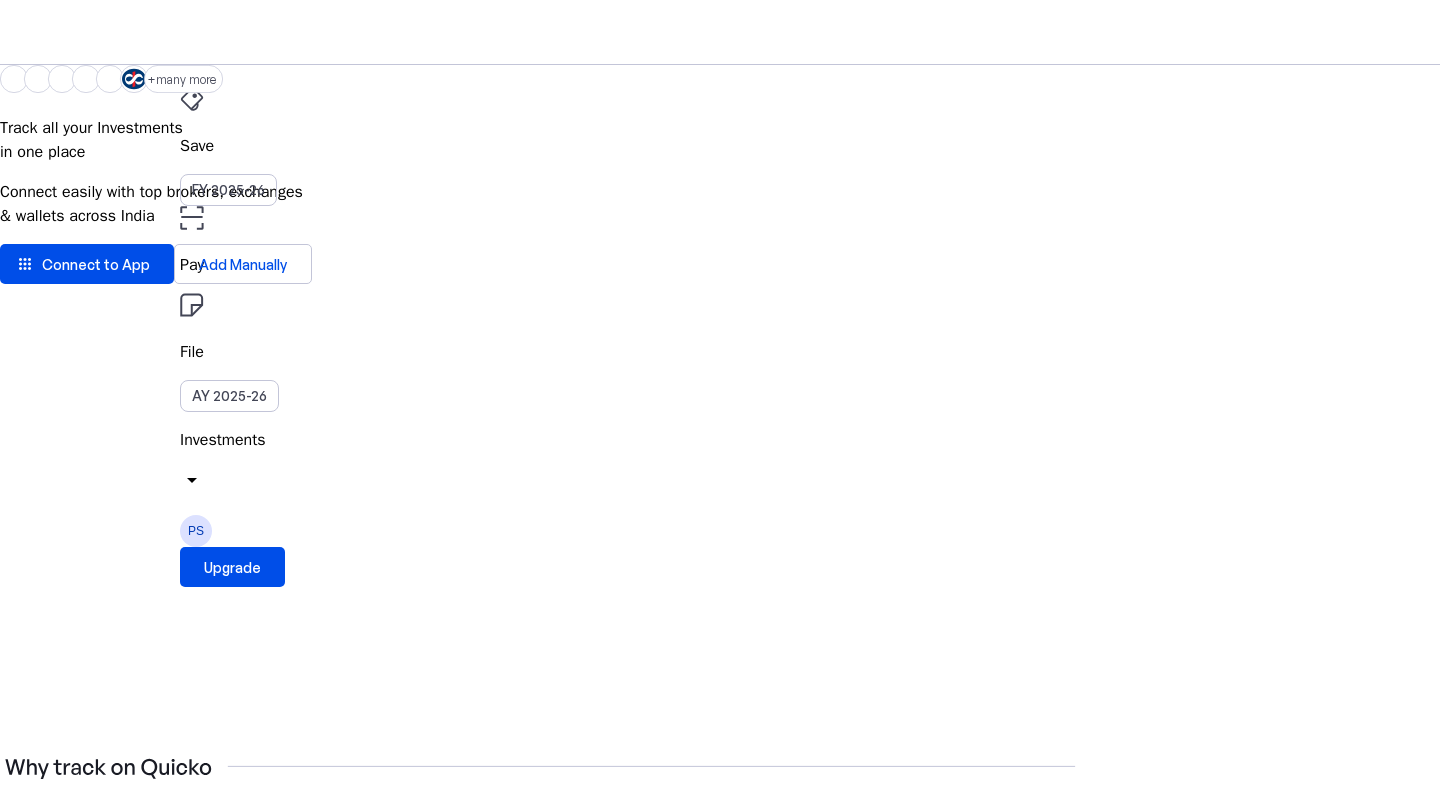 click on "PS" at bounding box center (196, 531) 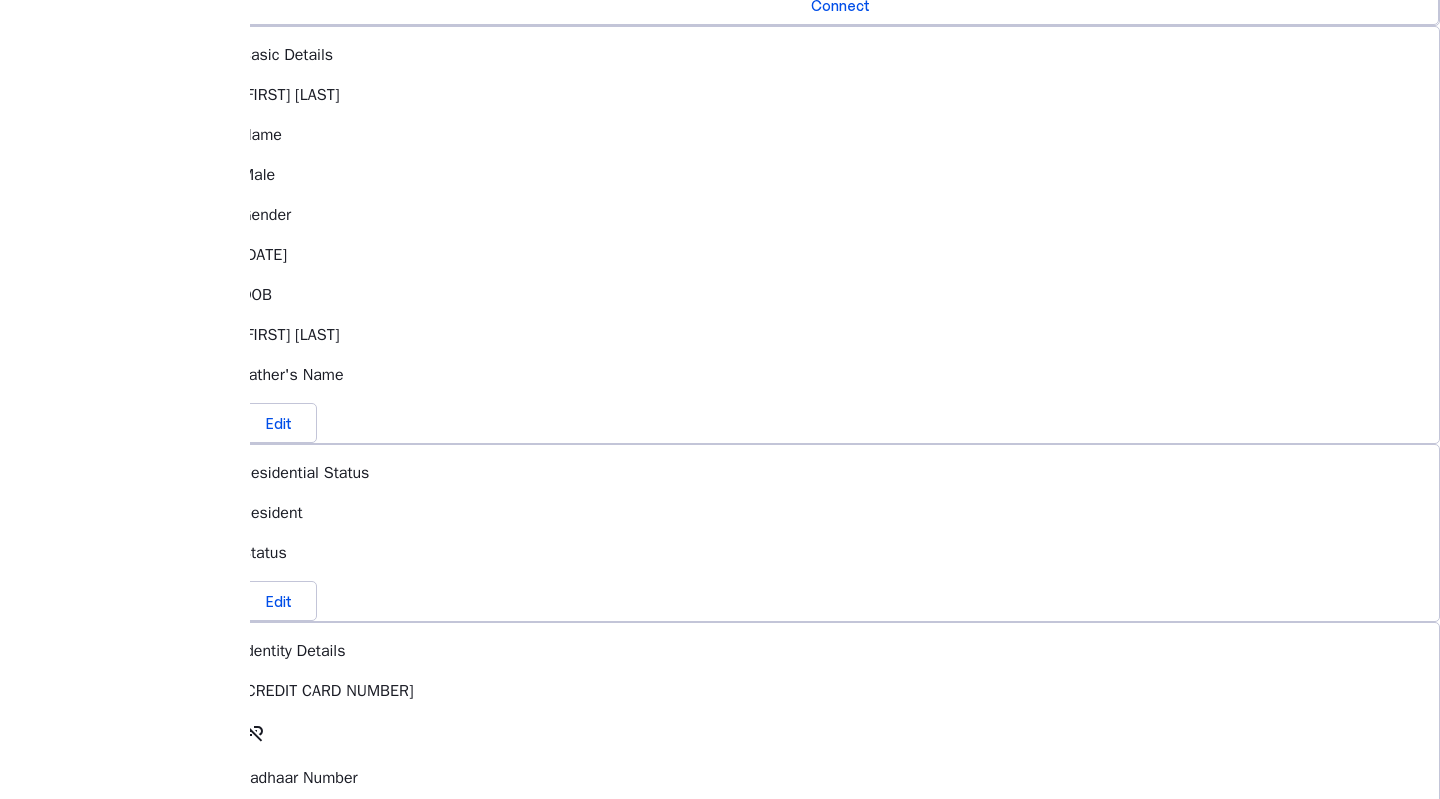 scroll, scrollTop: 0, scrollLeft: 0, axis: both 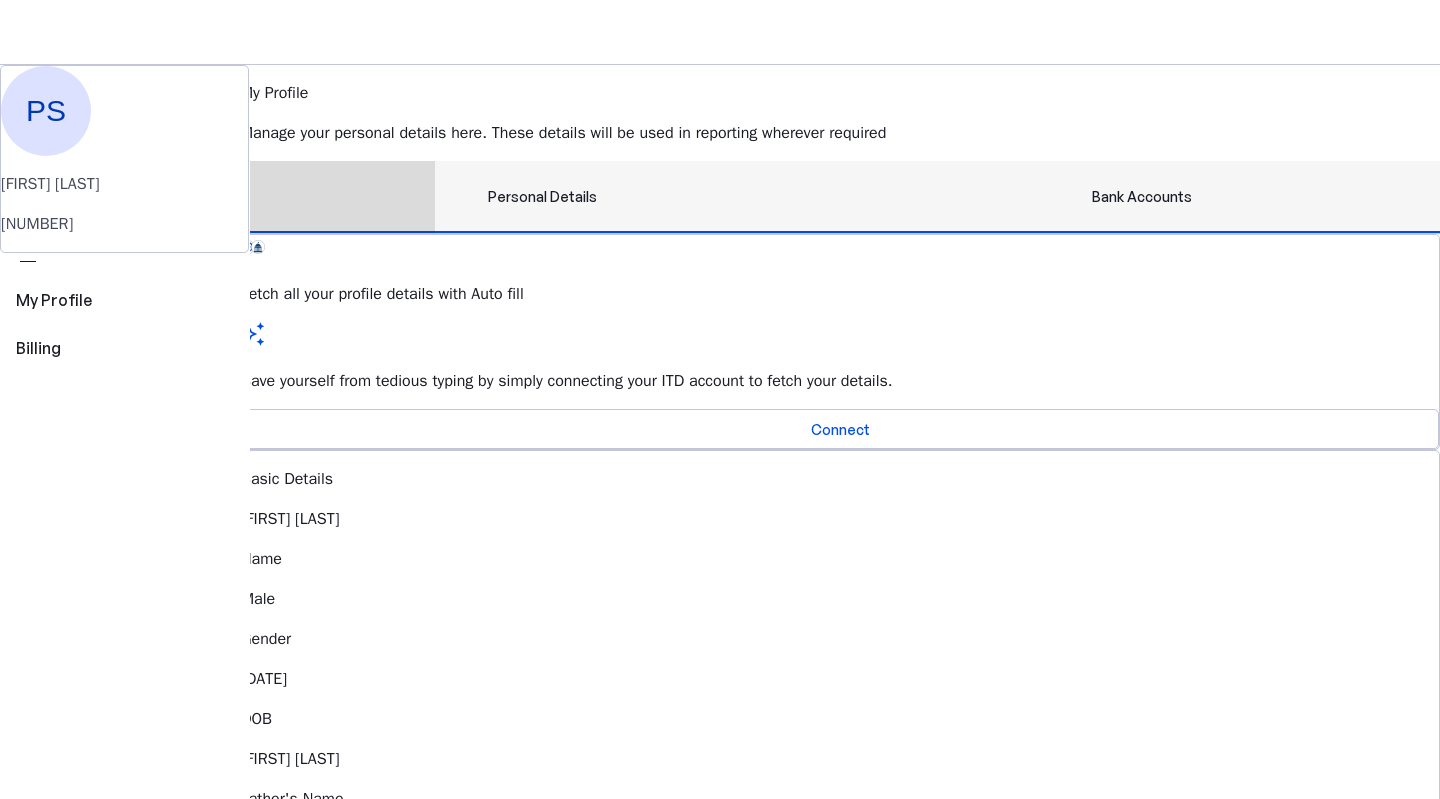 click on "Bank Accounts" at bounding box center (1142, 197) 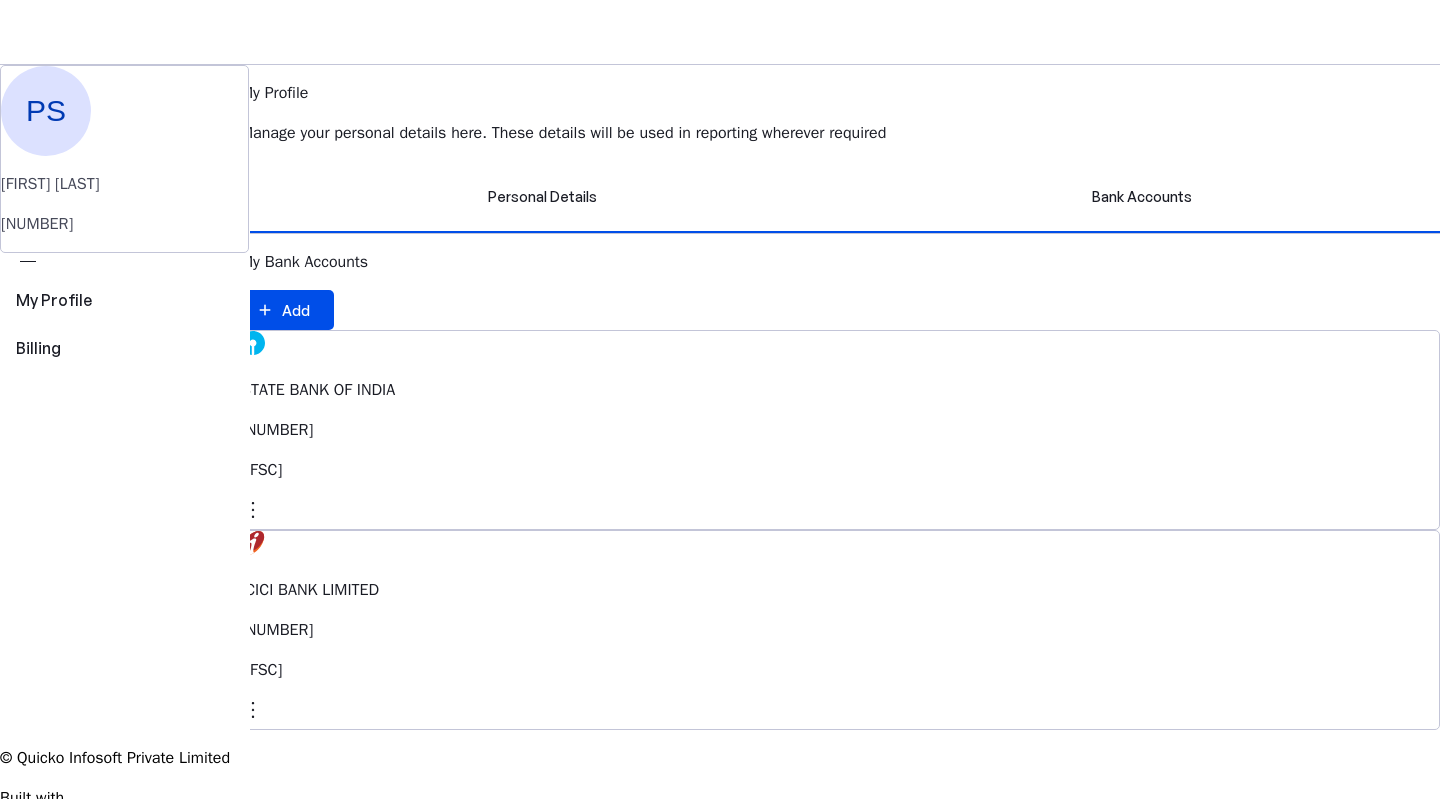 click on "File" at bounding box center [720, 146] 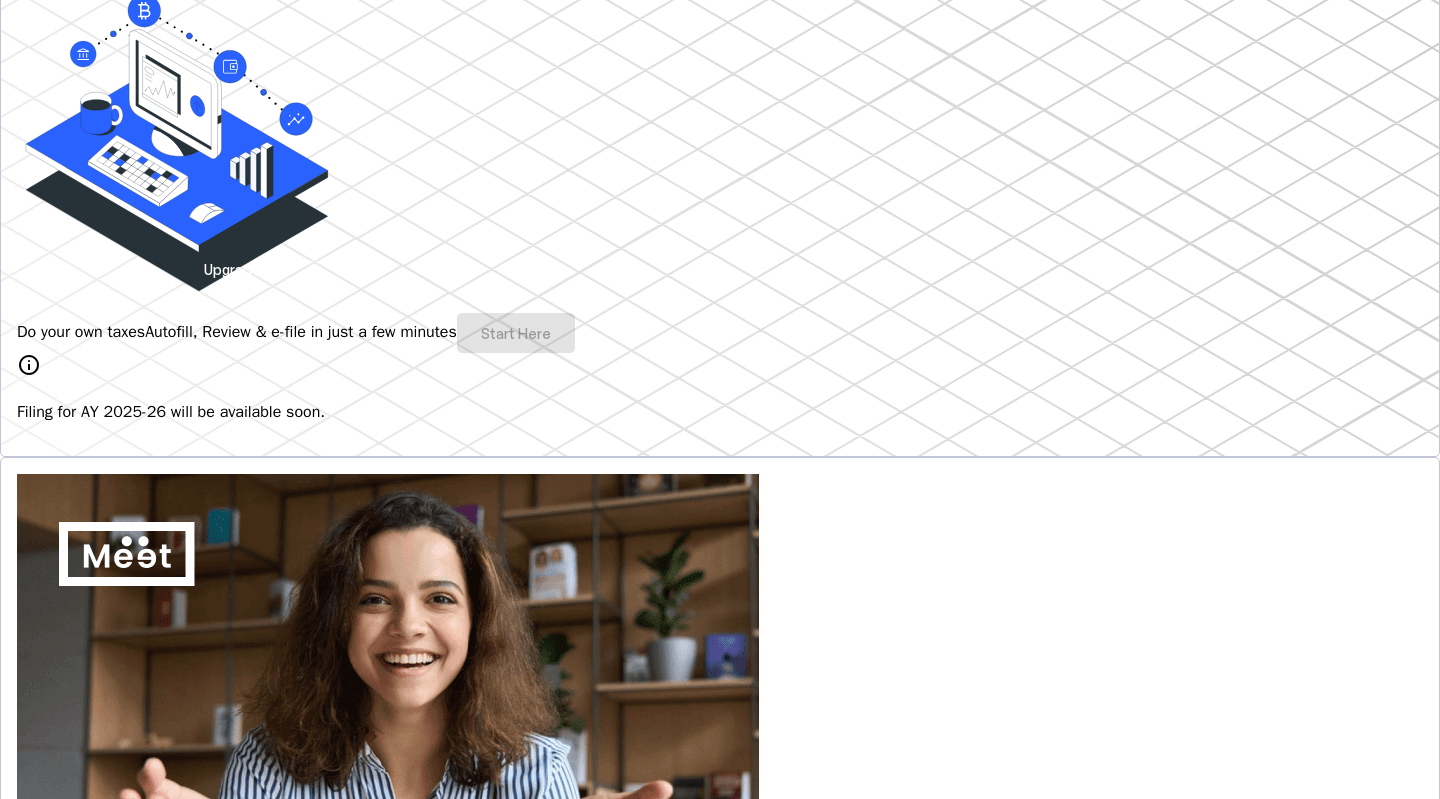 scroll, scrollTop: 300, scrollLeft: 0, axis: vertical 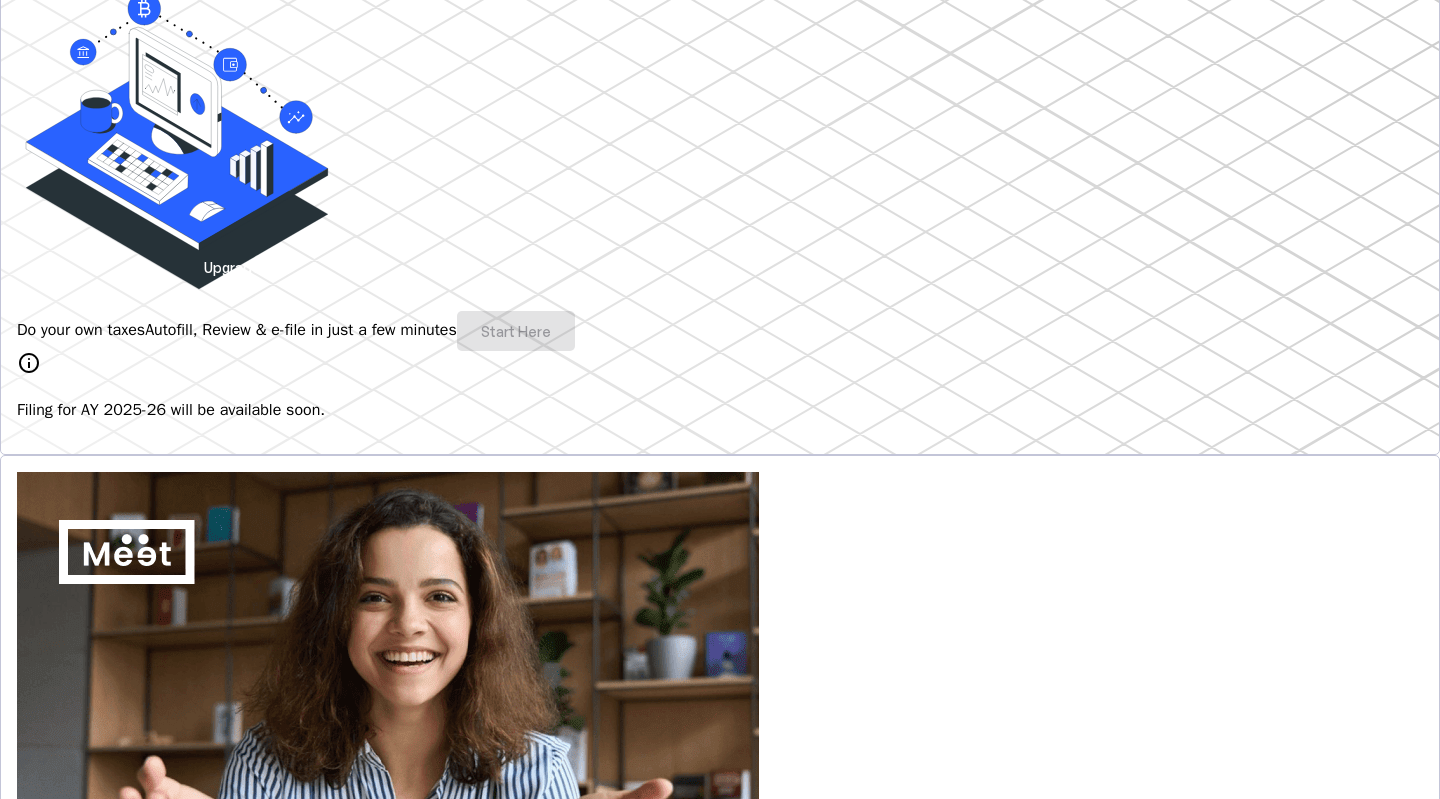 click on "Do your own taxes   Autofill, Review & e-file in just a few minutes   Start Here" at bounding box center (720, 331) 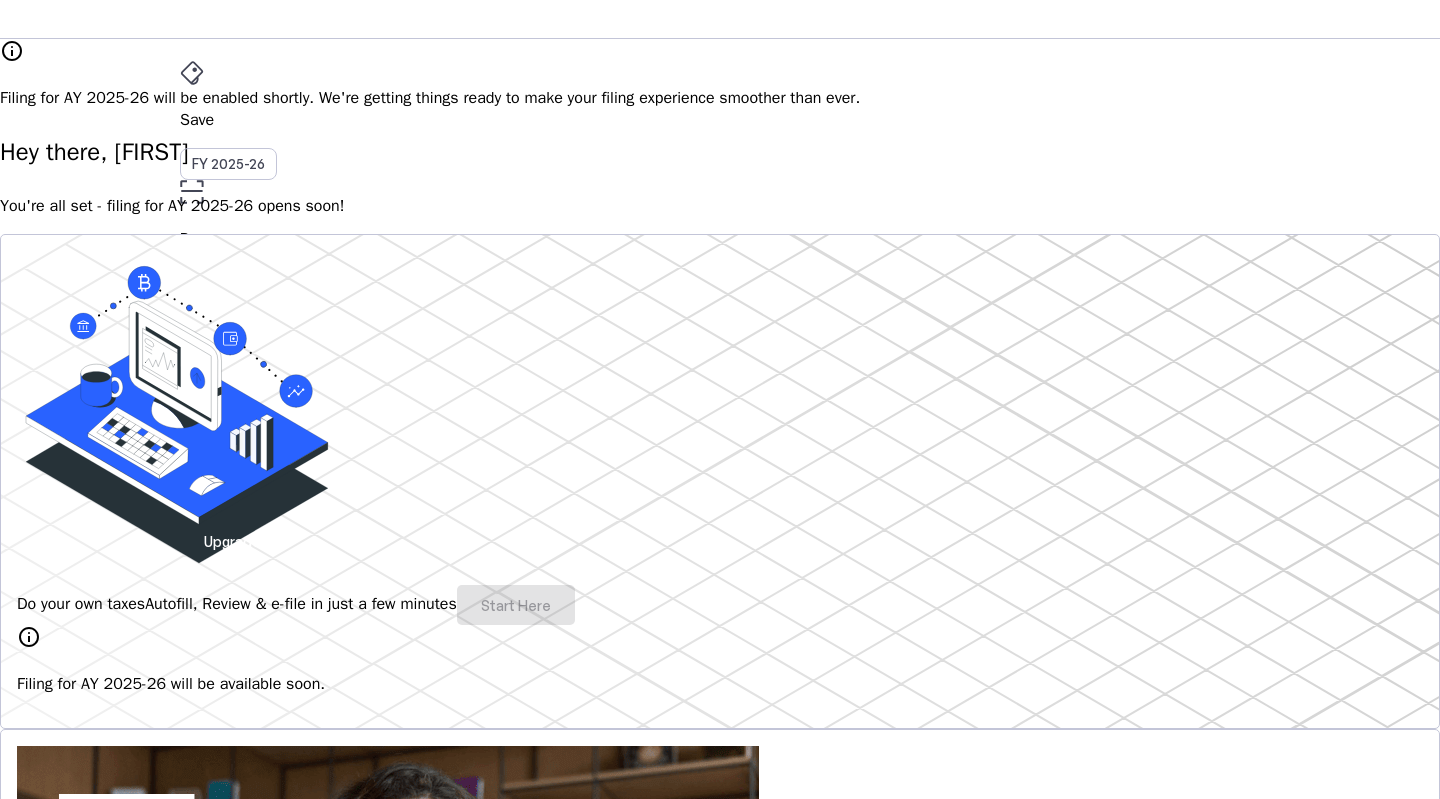 scroll, scrollTop: 0, scrollLeft: 0, axis: both 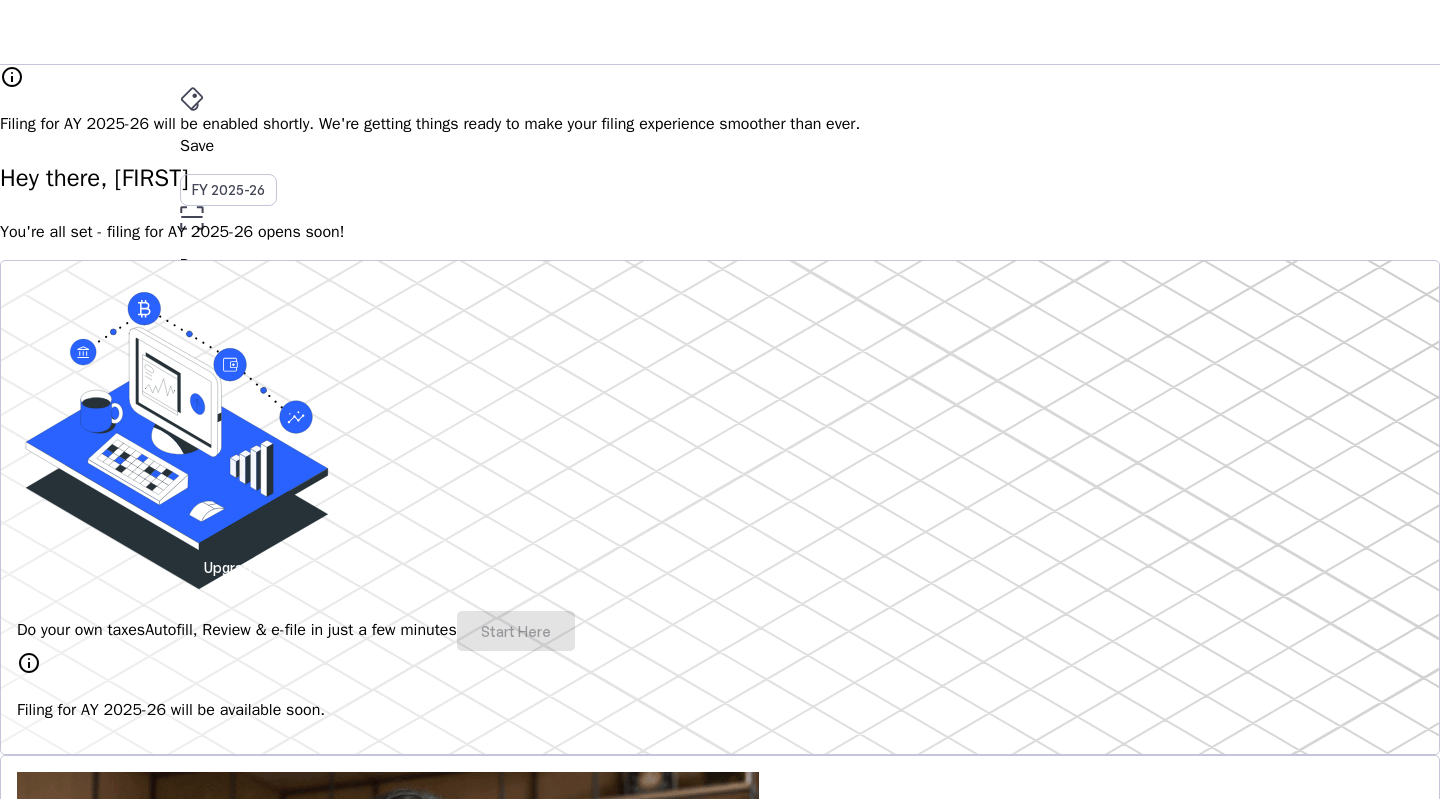 click on "PS" at bounding box center [196, 531] 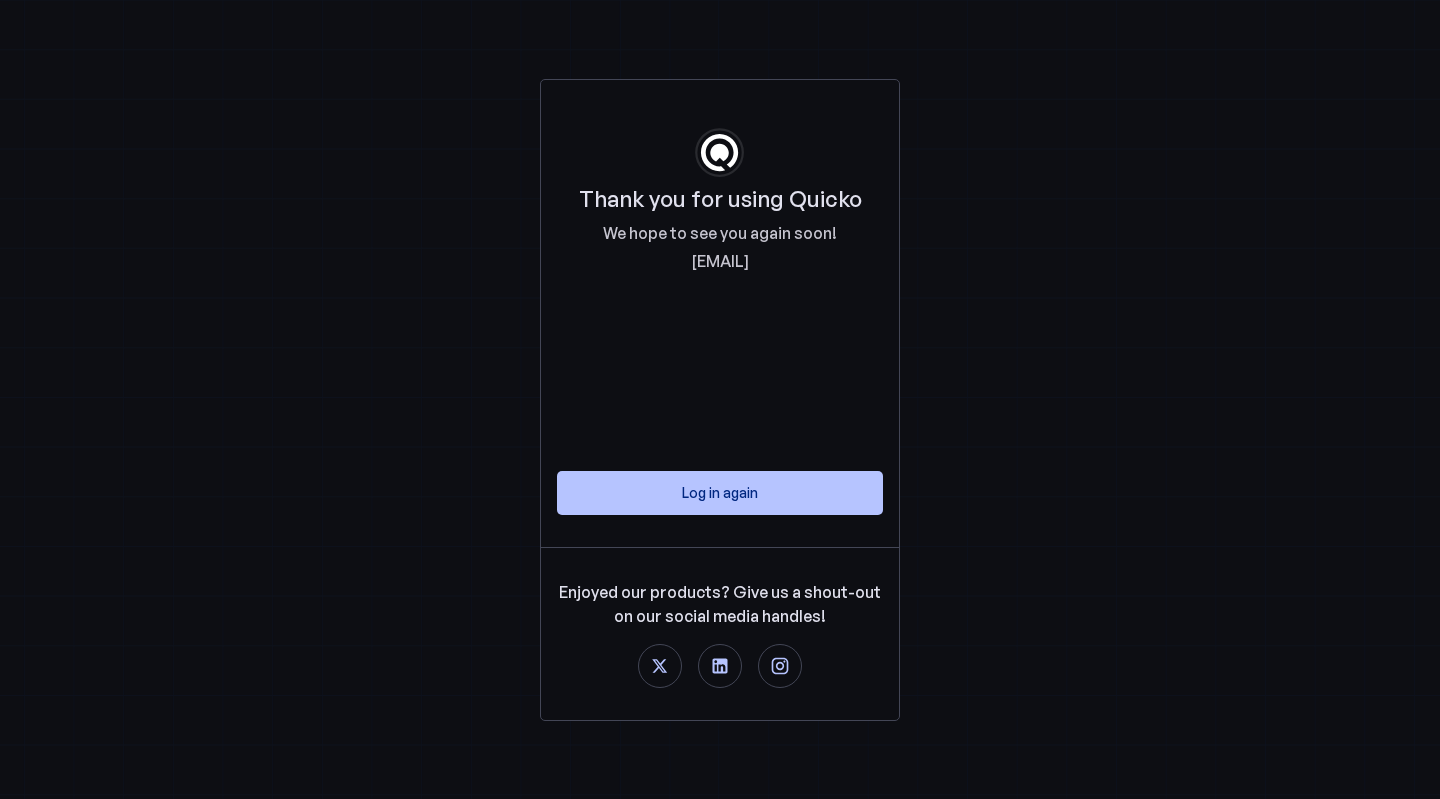 scroll, scrollTop: 0, scrollLeft: 0, axis: both 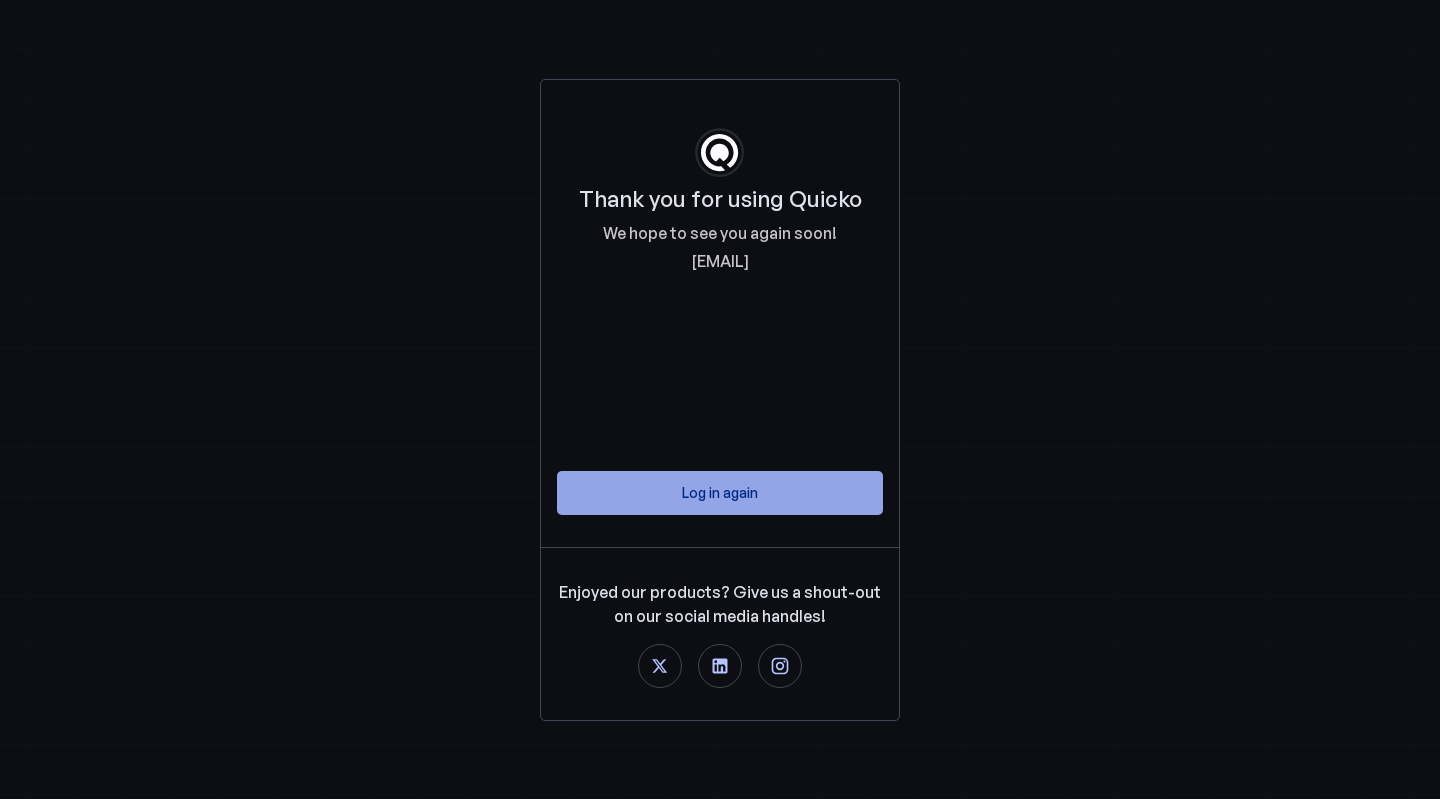 click on "Log in again" at bounding box center [720, 492] 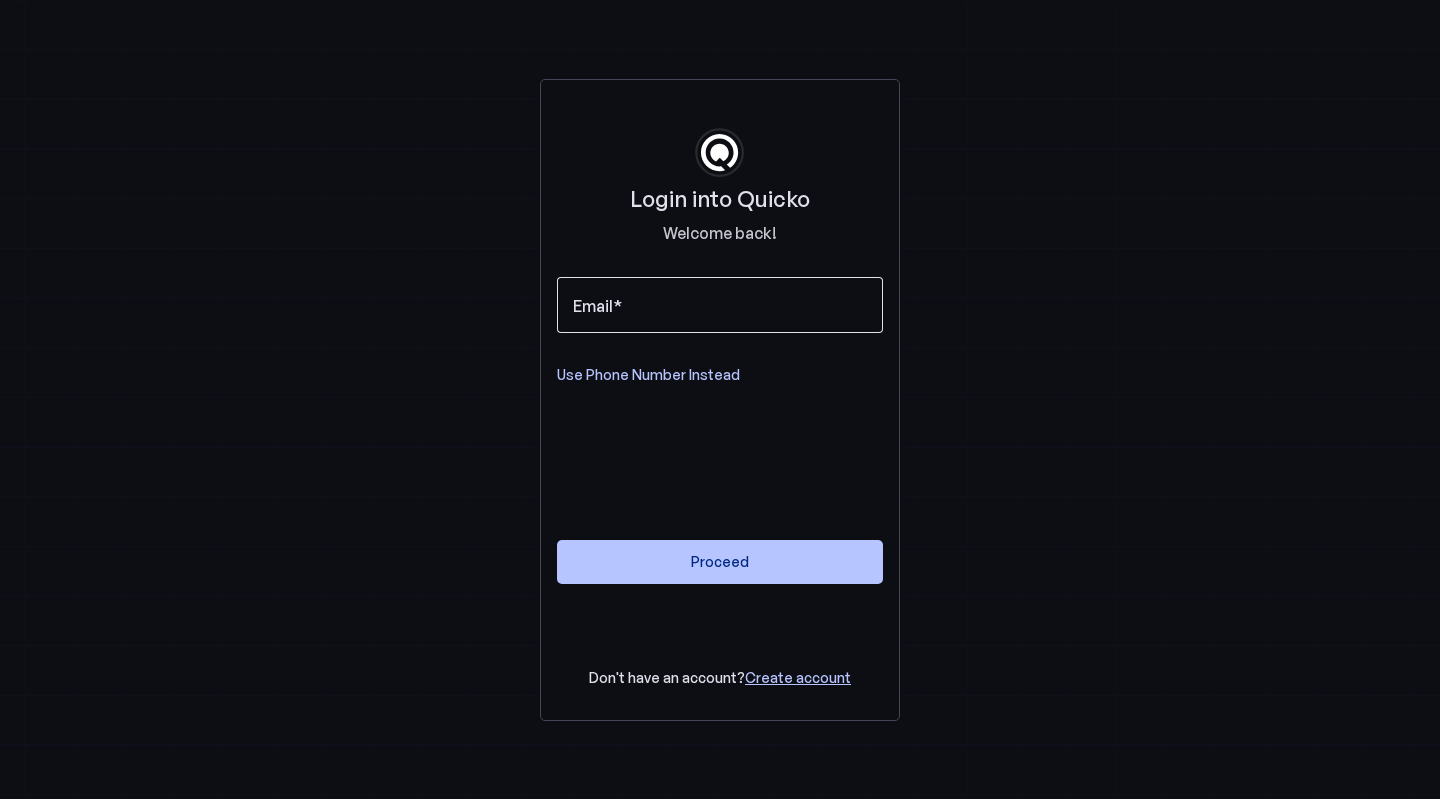 click on "Email" at bounding box center [720, 305] 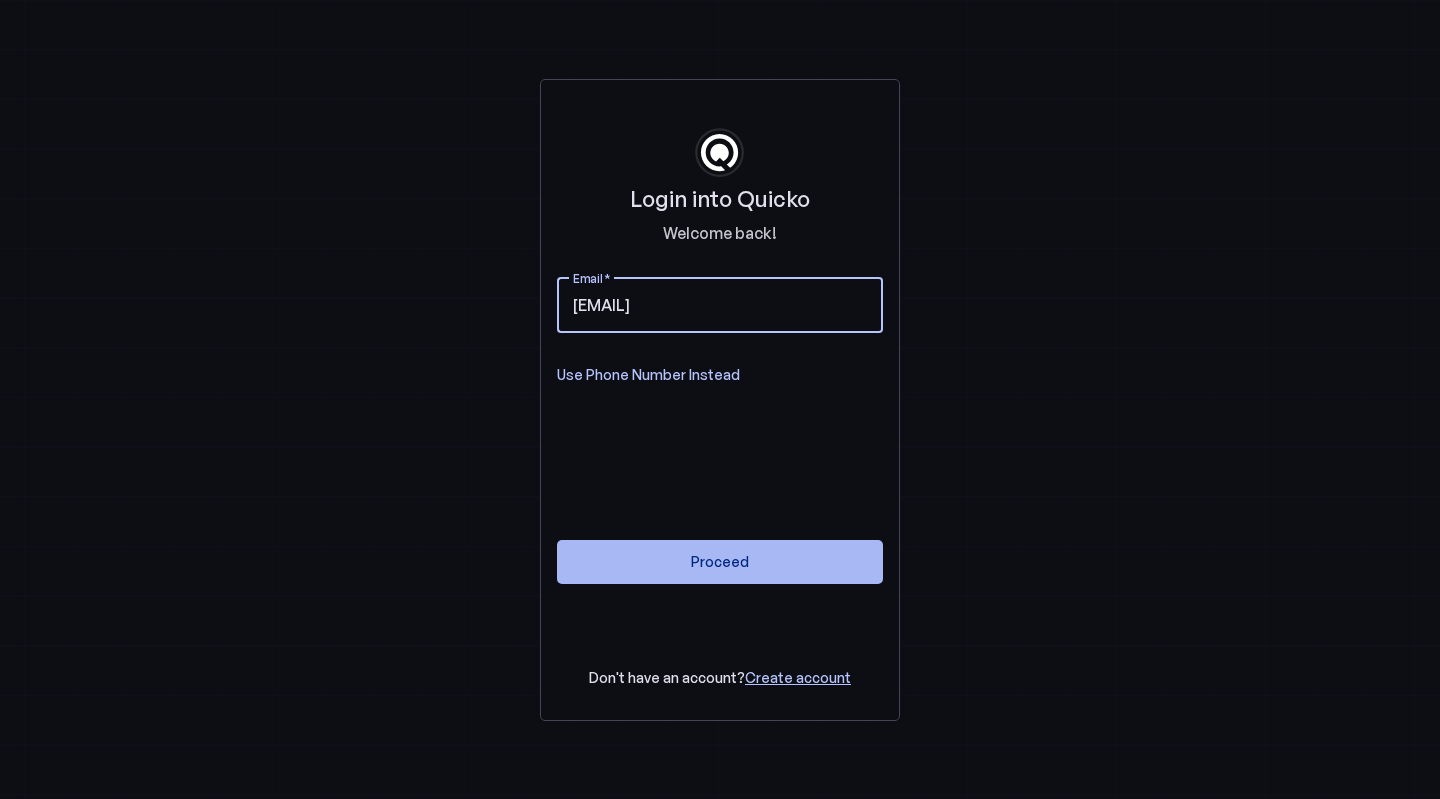 type on "swatibrh3@gmail.com" 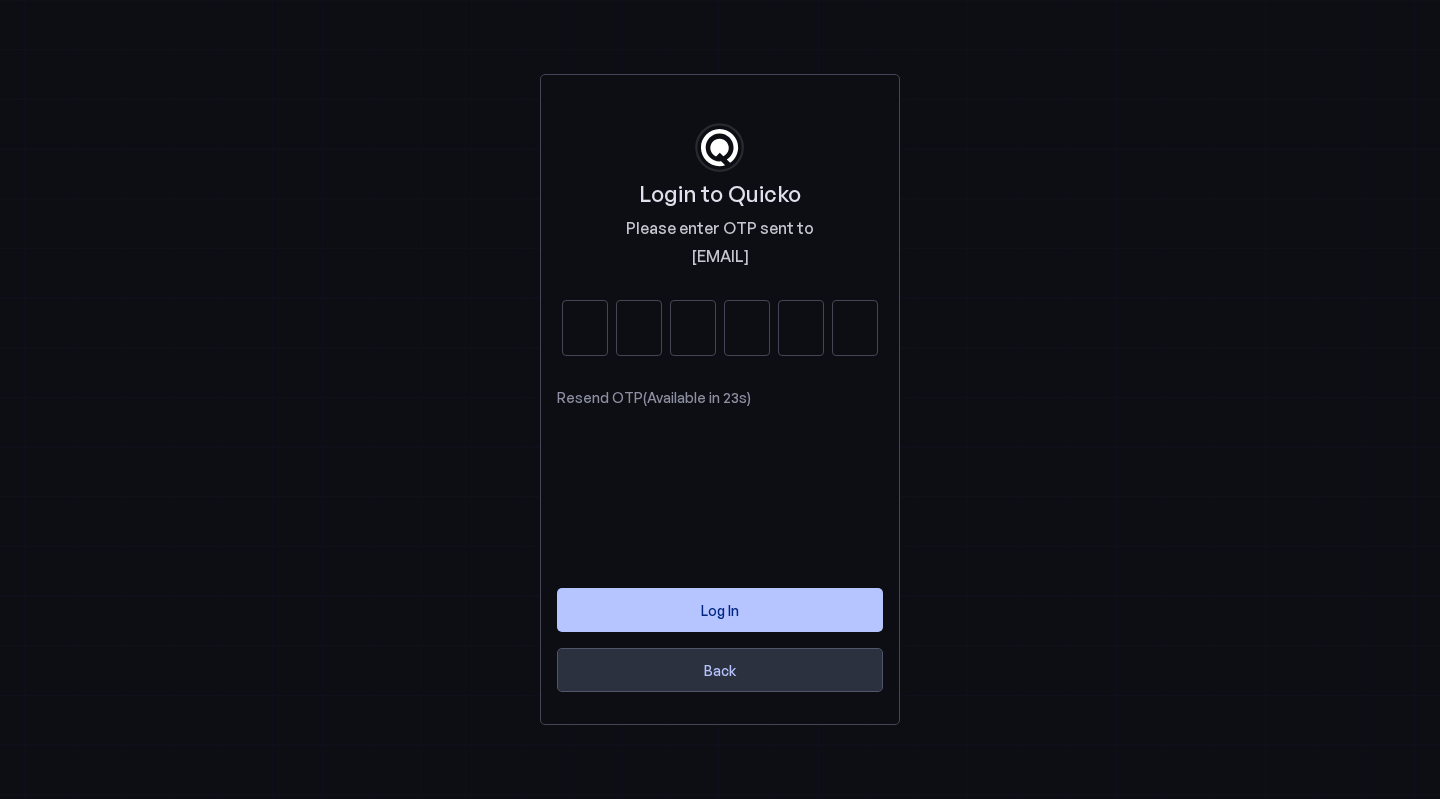 click on "Back" at bounding box center [720, 670] 